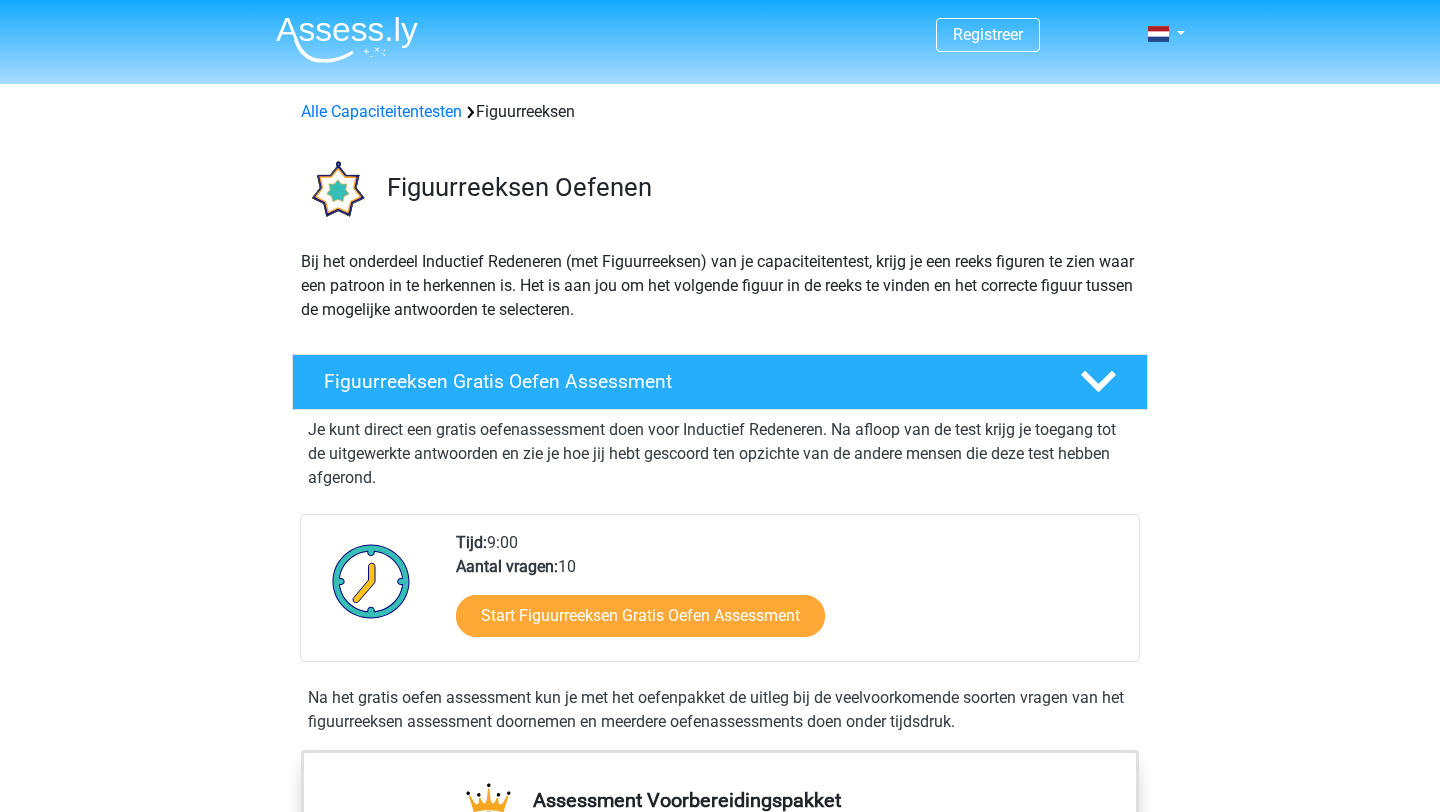 scroll, scrollTop: 356, scrollLeft: 0, axis: vertical 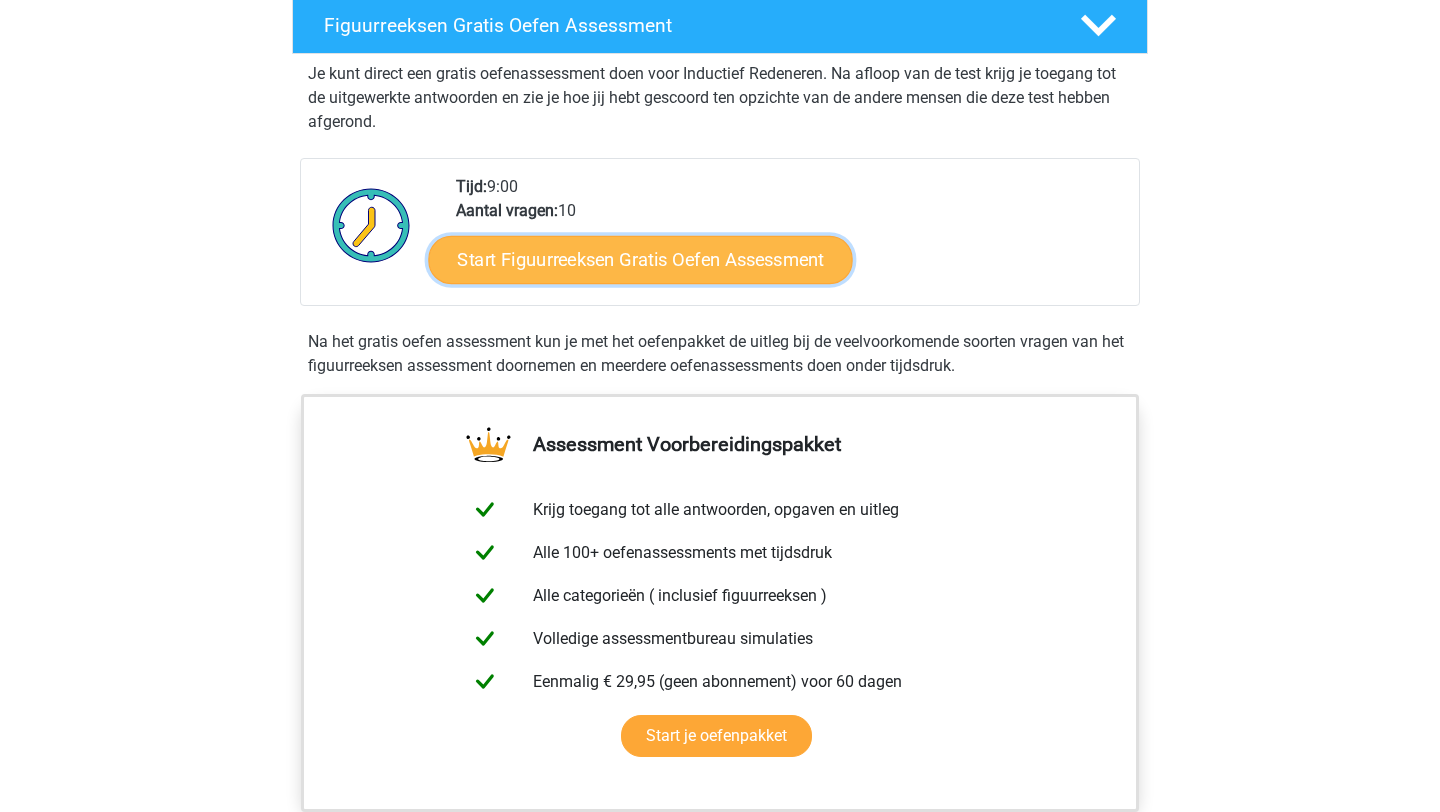 click on "Start Figuurreeksen
Gratis Oefen Assessment" at bounding box center (641, 259) 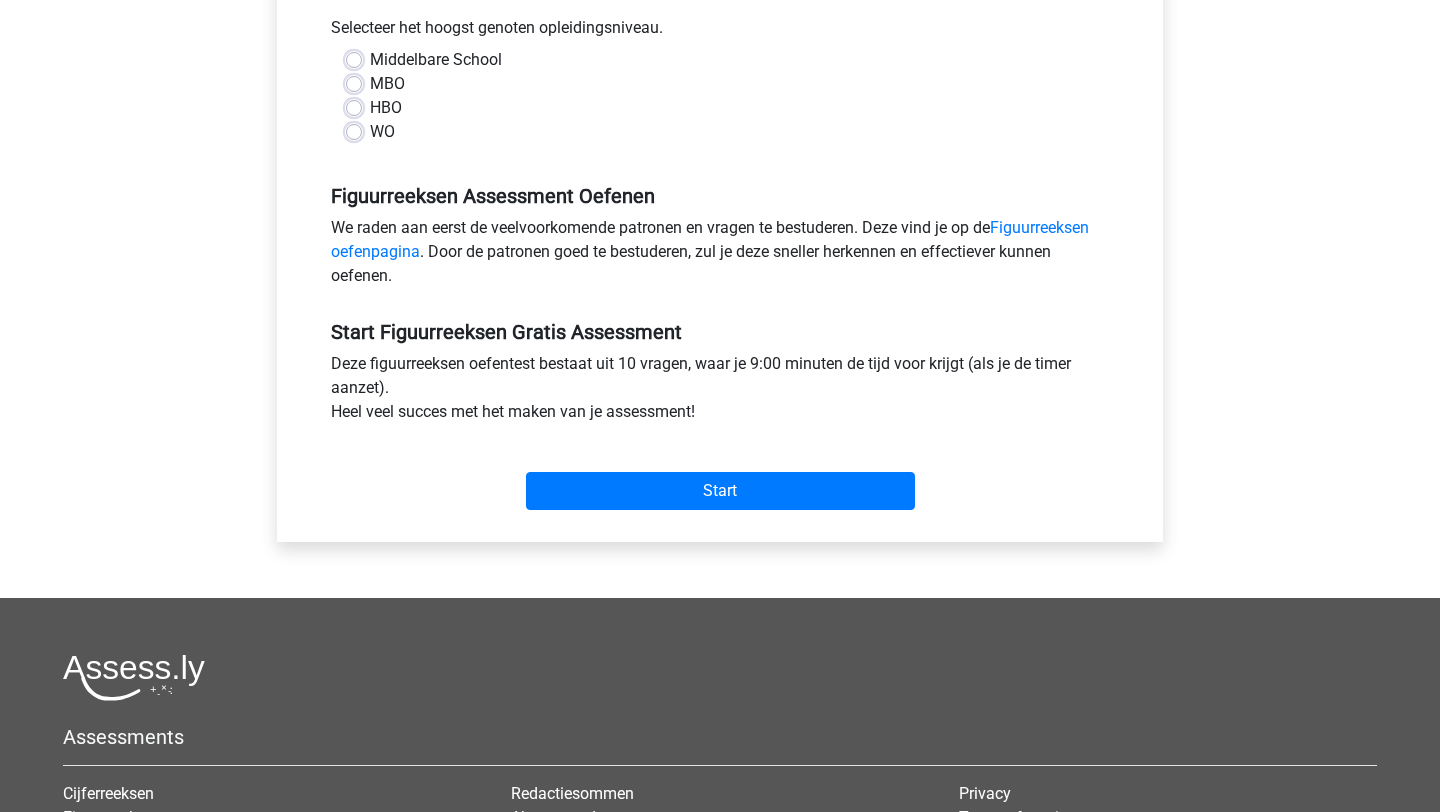 scroll, scrollTop: 450, scrollLeft: 0, axis: vertical 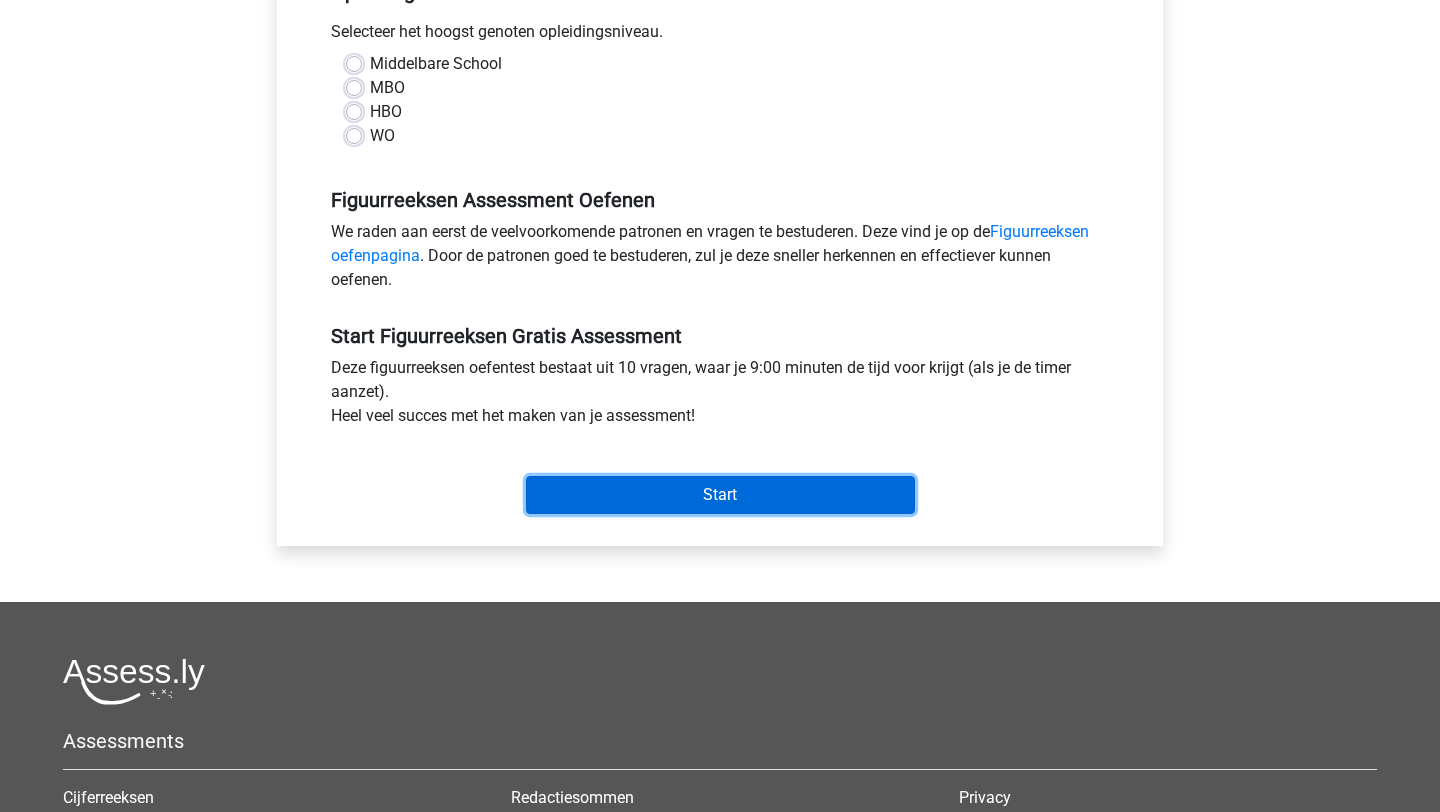 click on "Start" at bounding box center (720, 495) 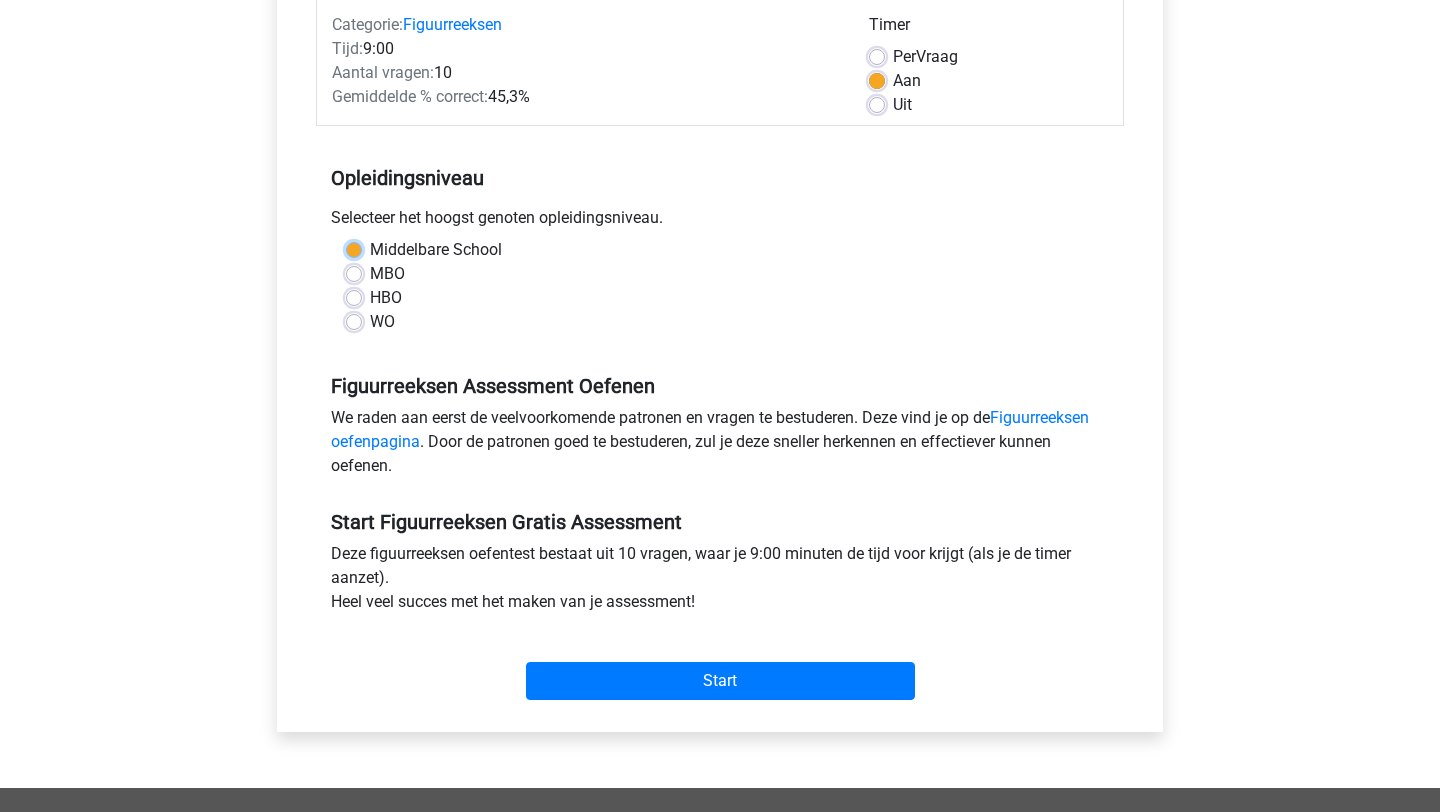 scroll, scrollTop: 261, scrollLeft: 0, axis: vertical 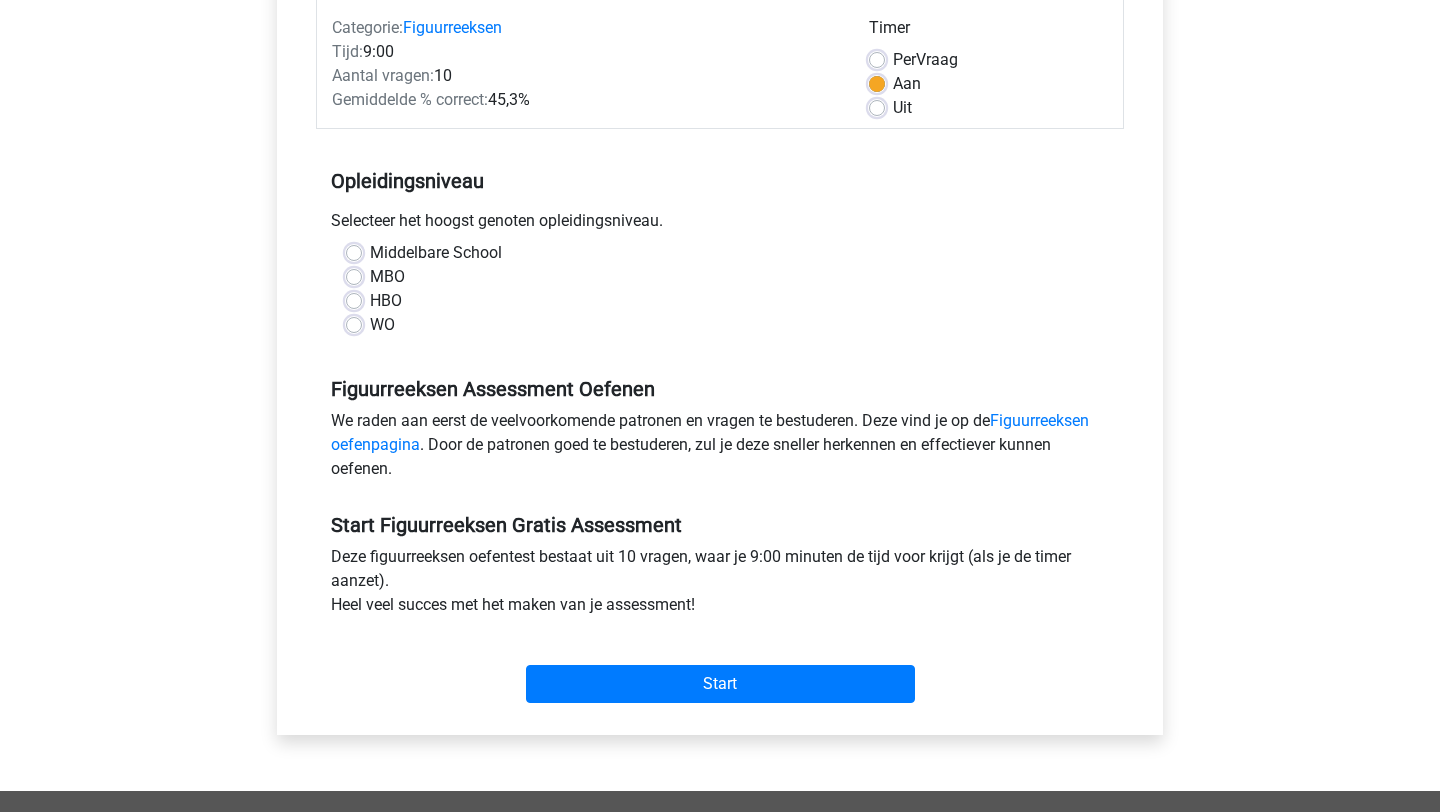 click on "Middelbare School" at bounding box center [720, 253] 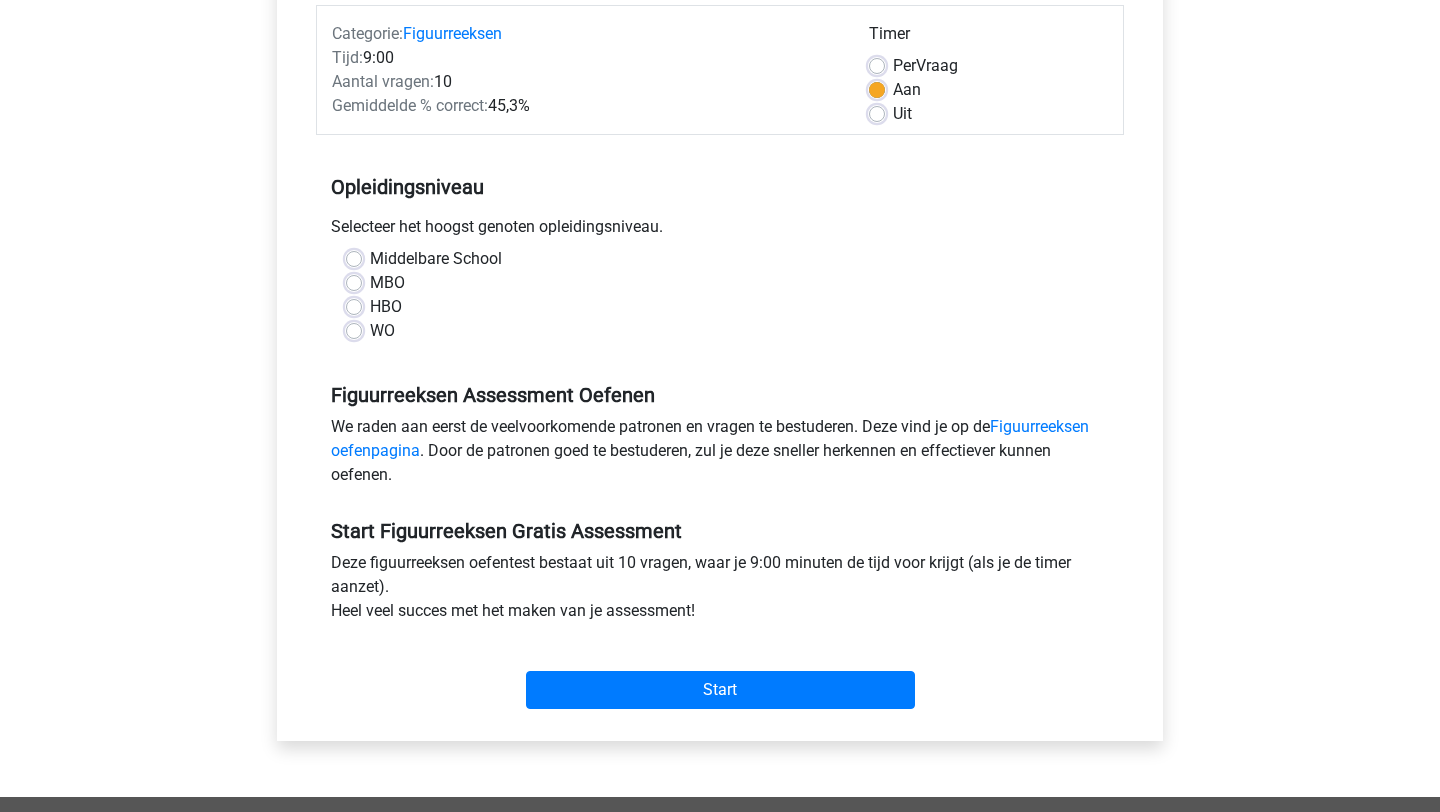 click on "MBO" at bounding box center (720, 283) 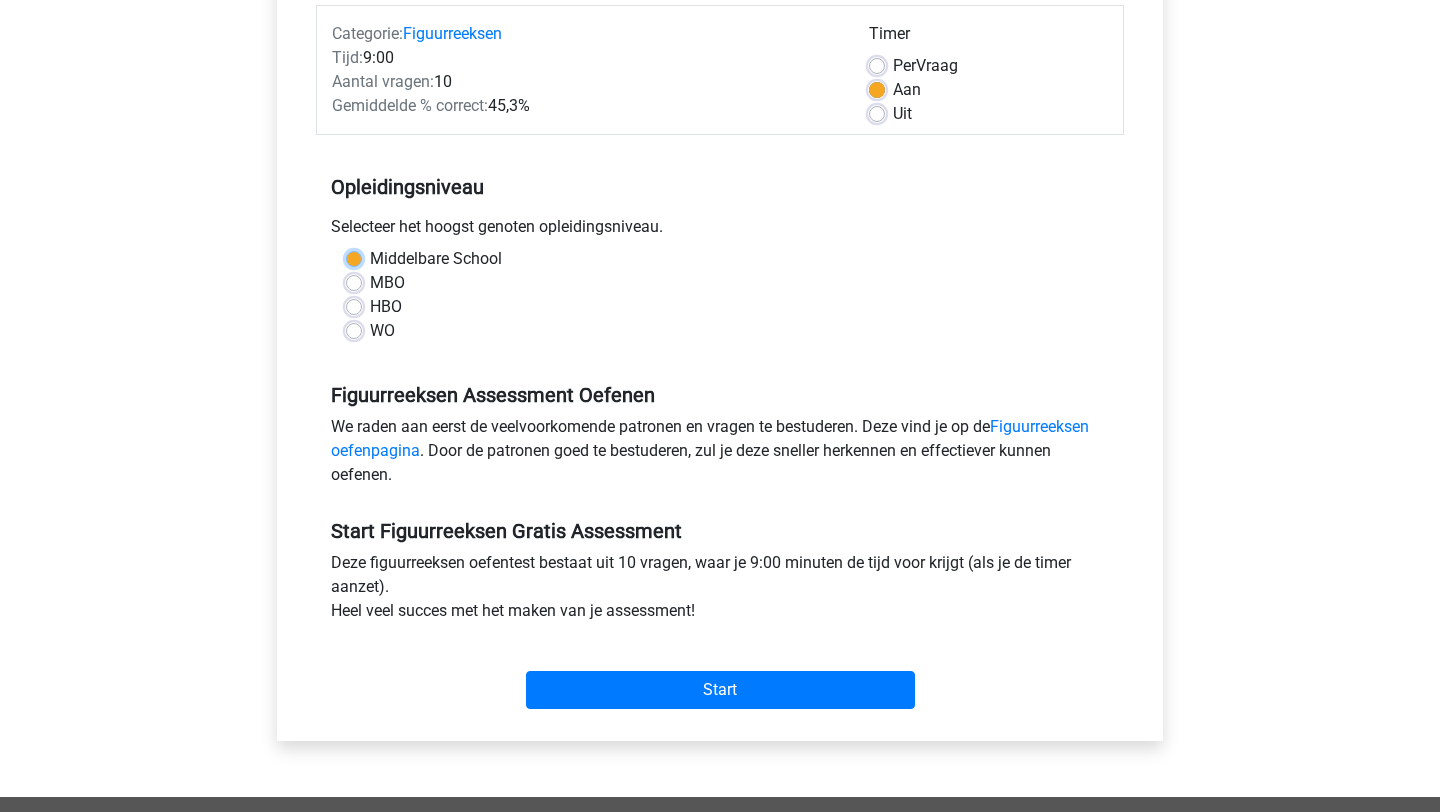 click on "Middelbare School" at bounding box center (354, 257) 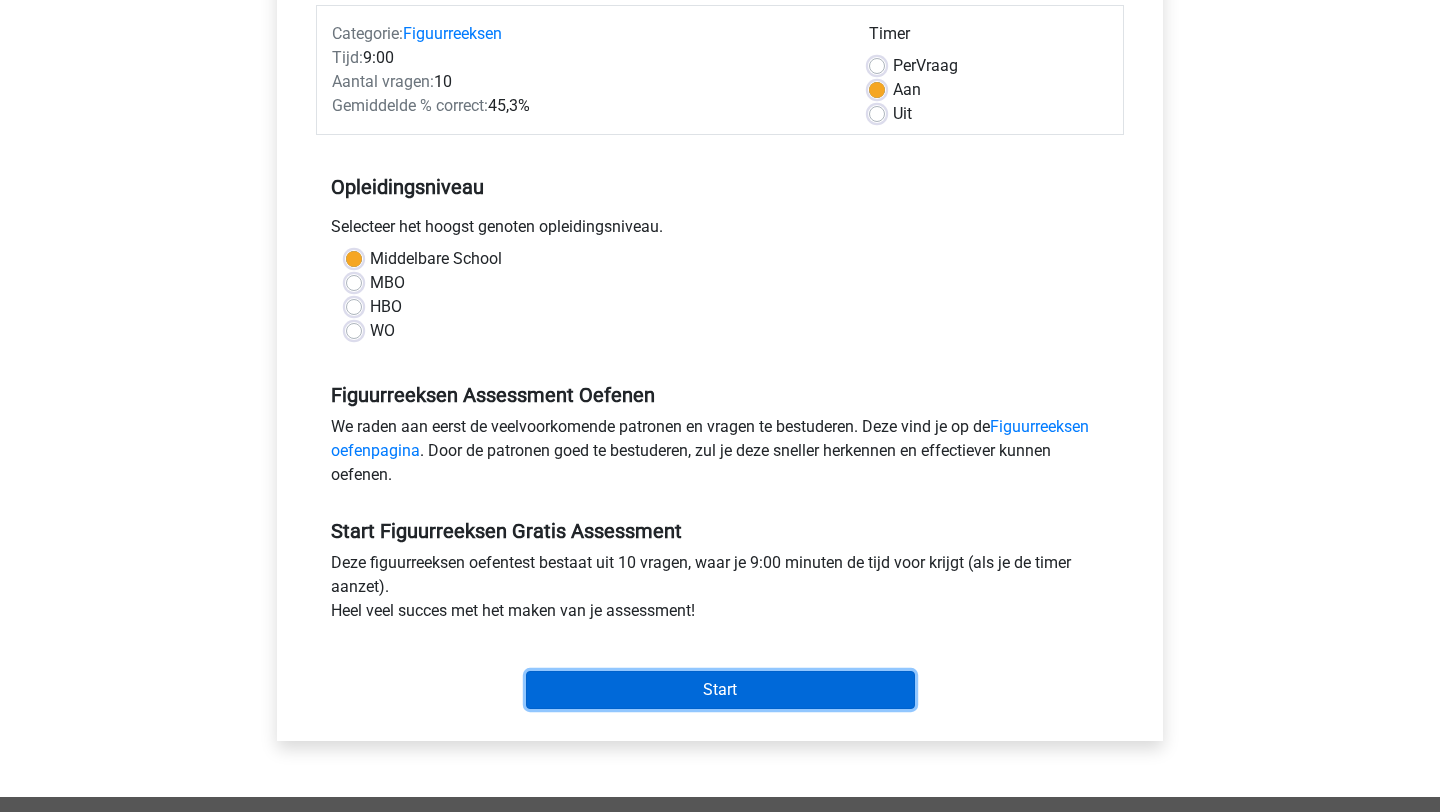click on "Start" at bounding box center [720, 690] 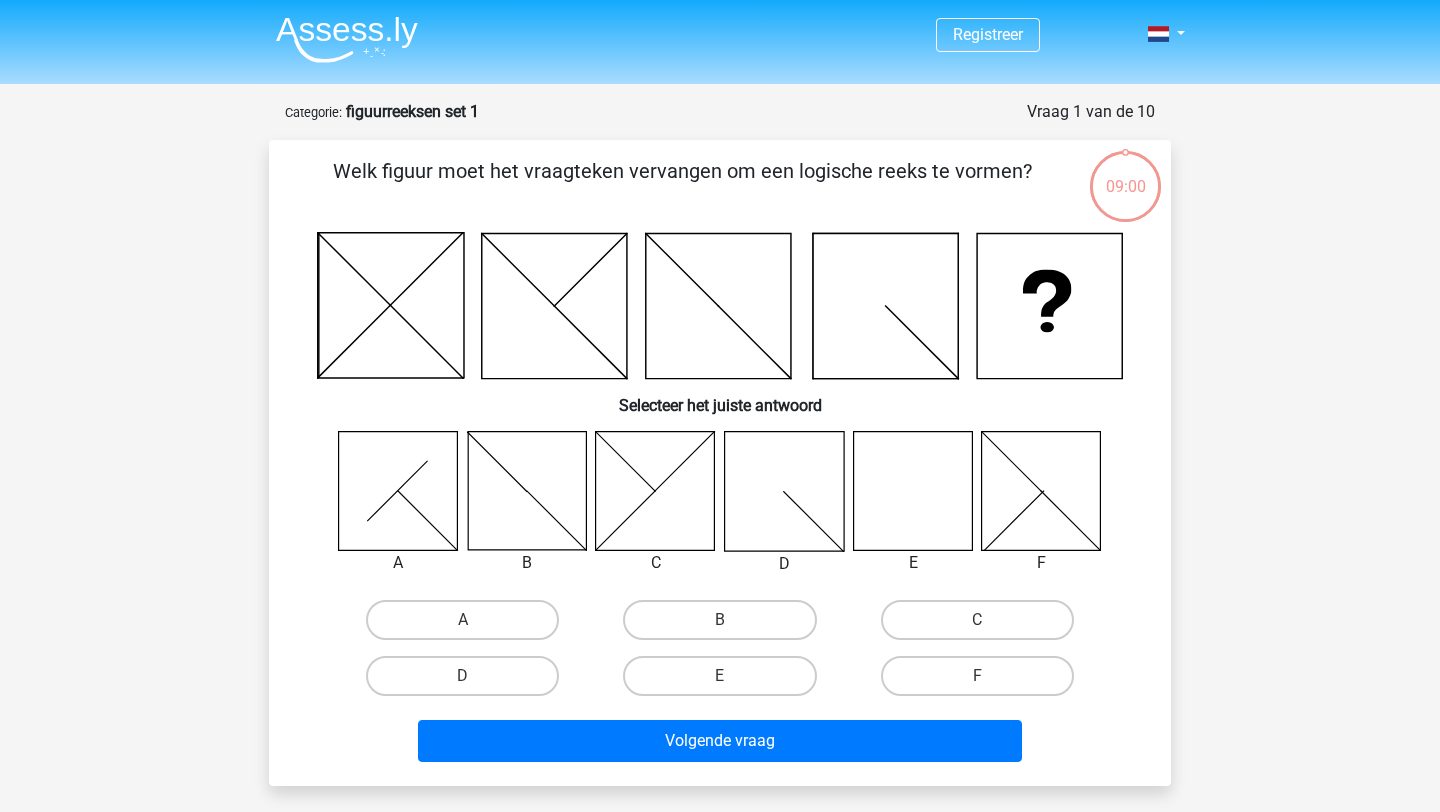 scroll, scrollTop: 0, scrollLeft: 0, axis: both 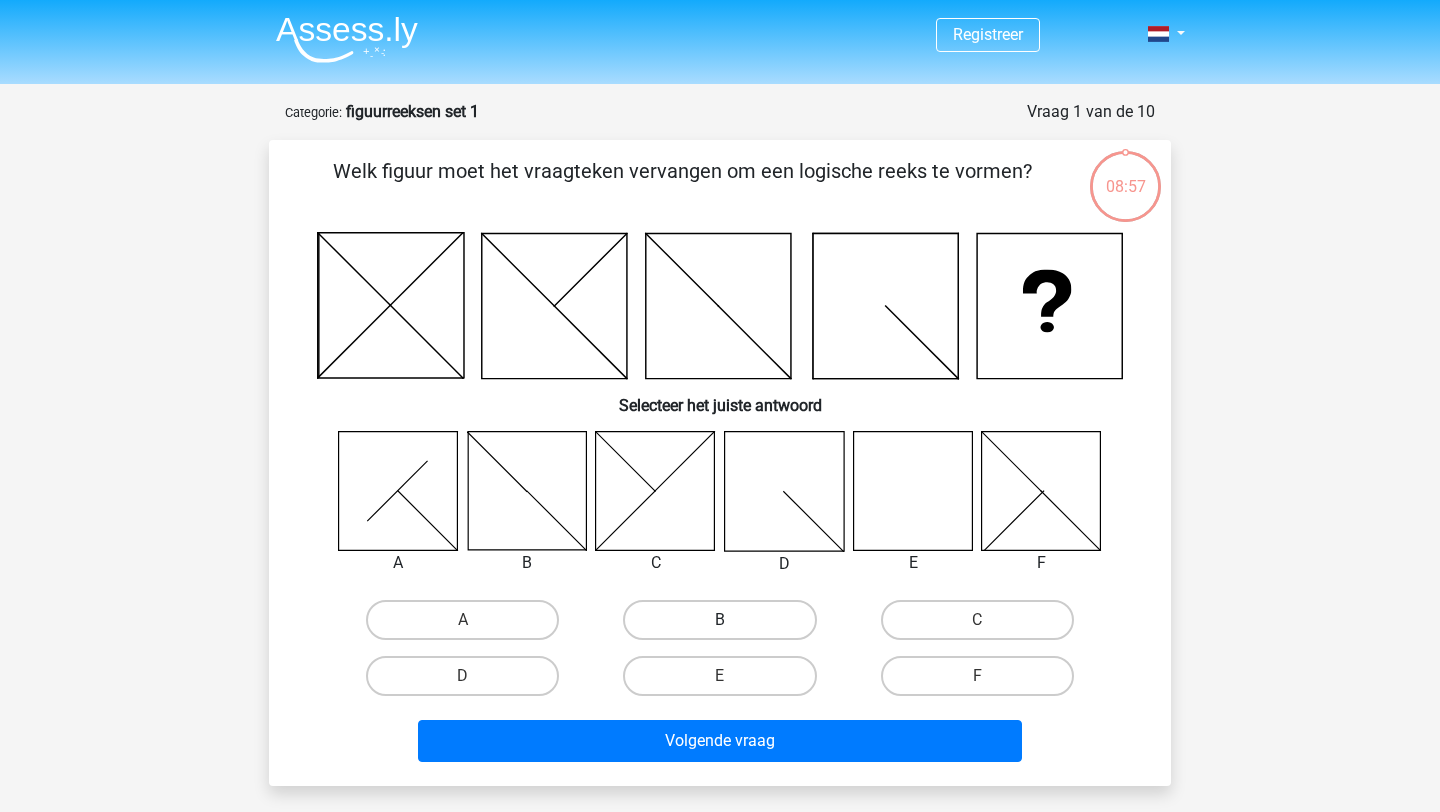 click on "B" at bounding box center [719, 620] 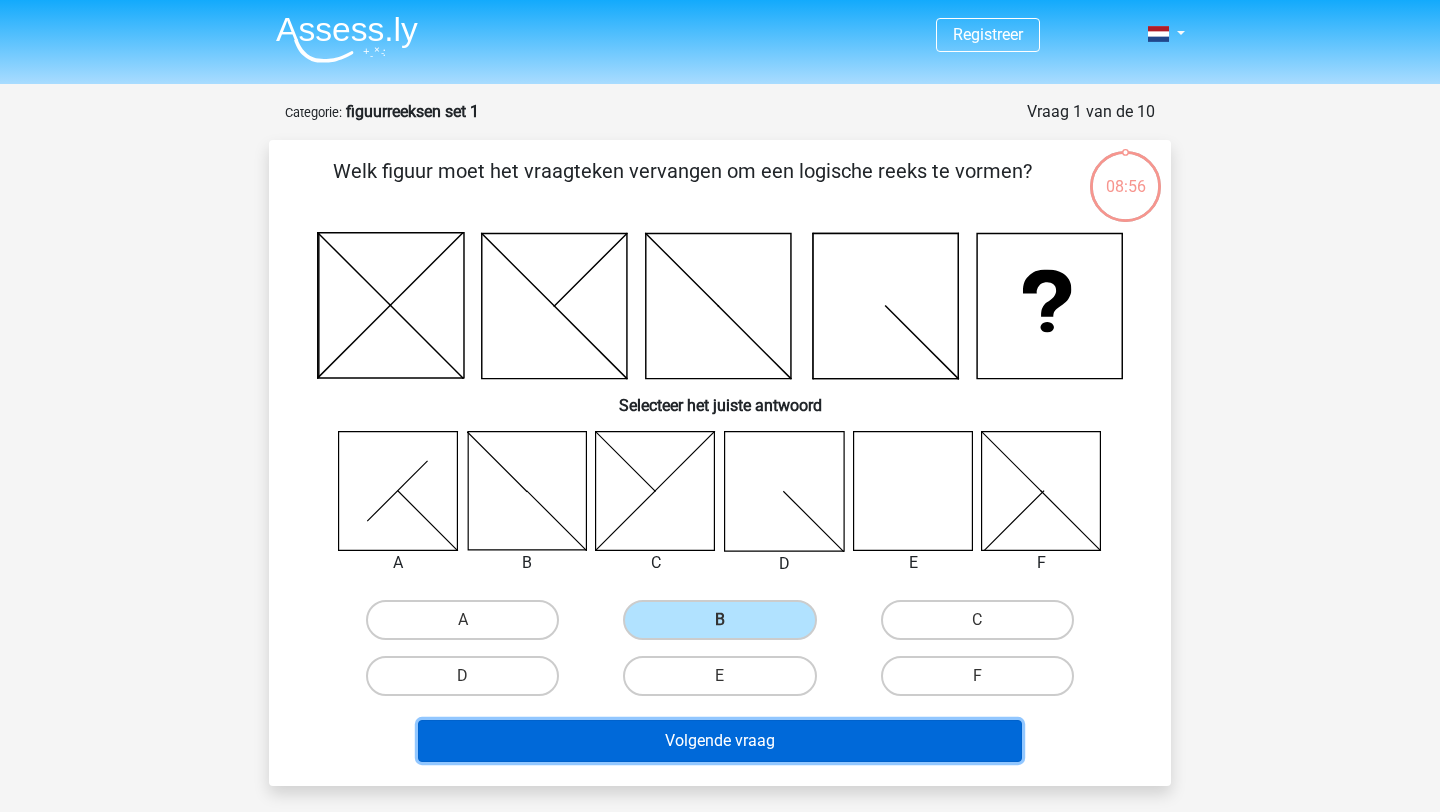 click on "Volgende vraag" at bounding box center [720, 741] 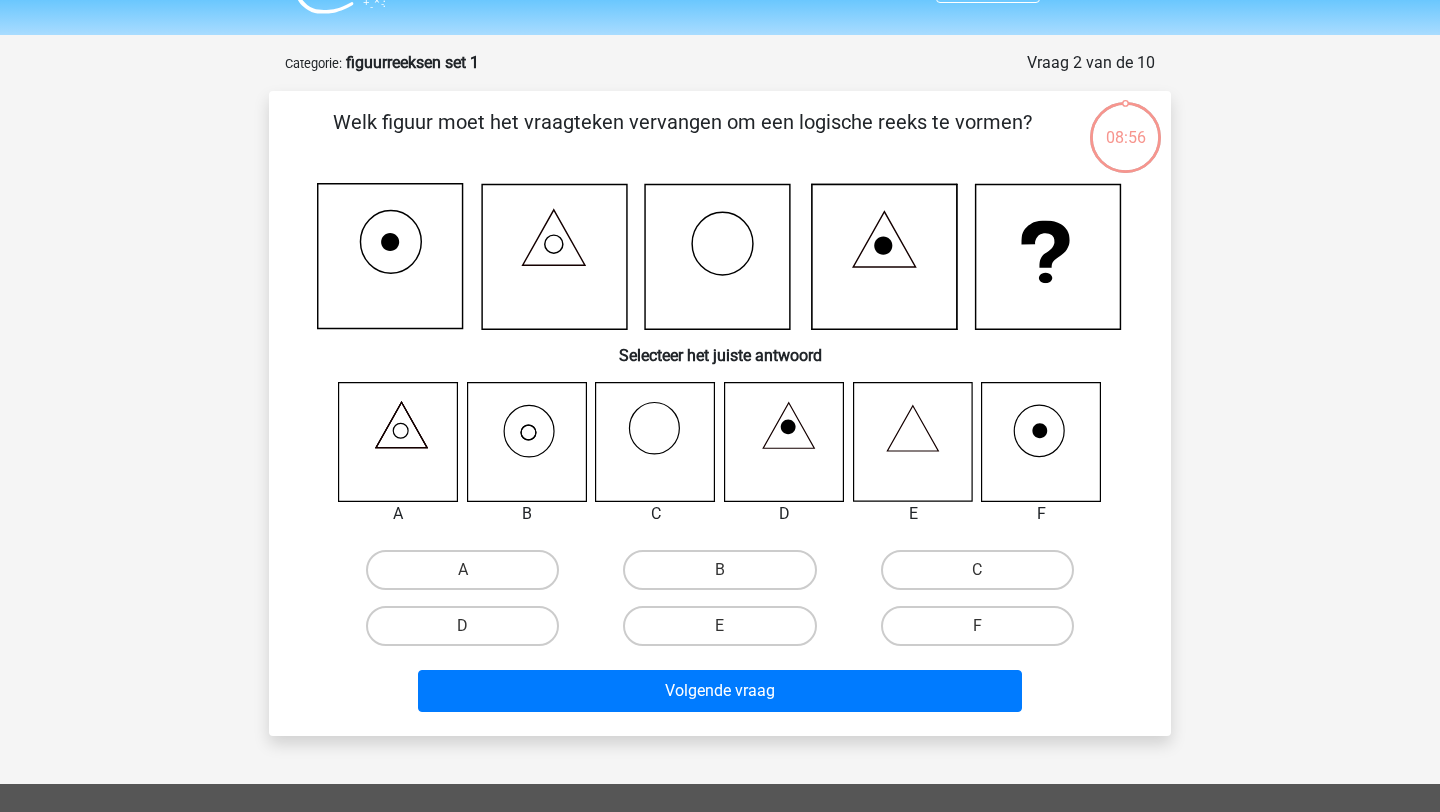 scroll, scrollTop: 100, scrollLeft: 0, axis: vertical 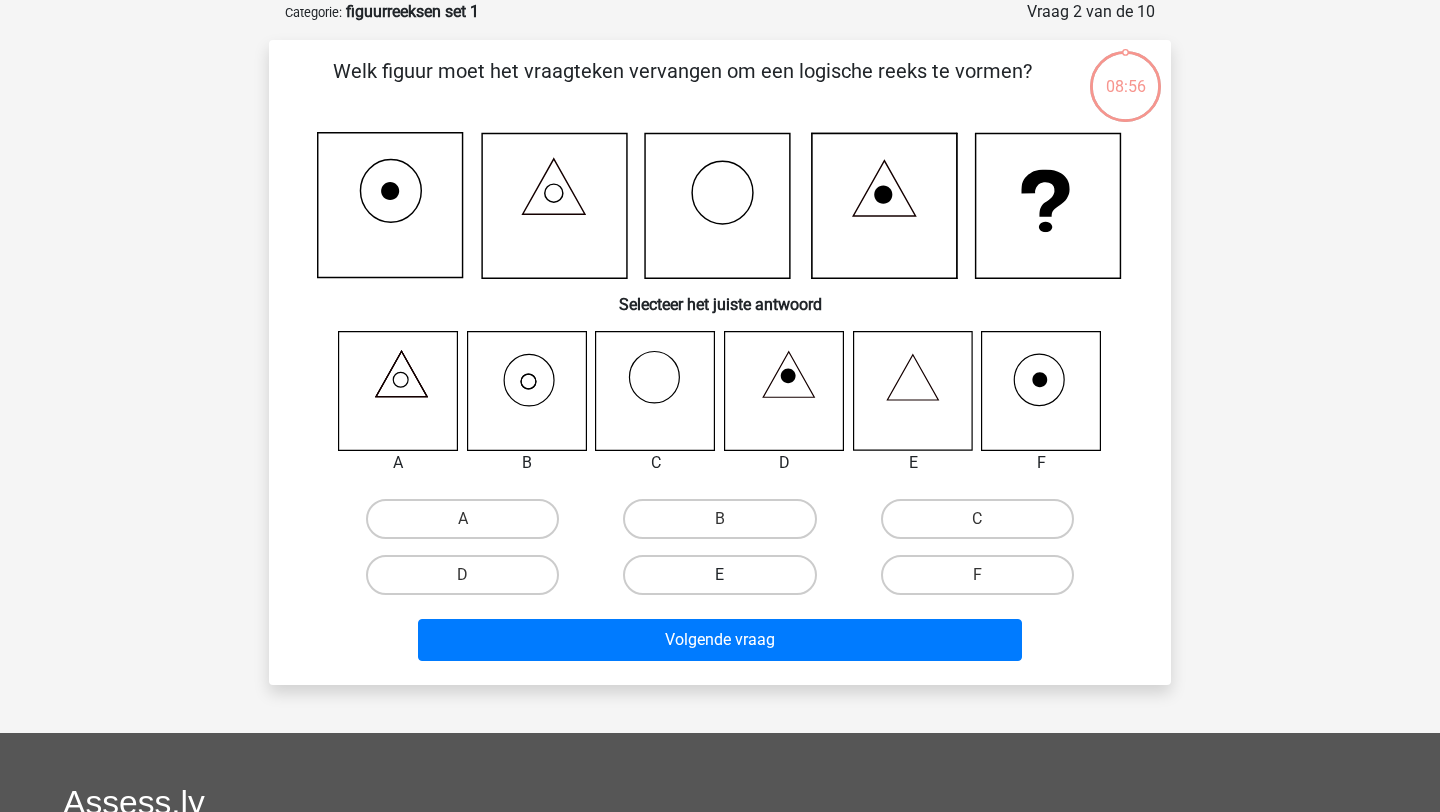 click on "E" at bounding box center (719, 575) 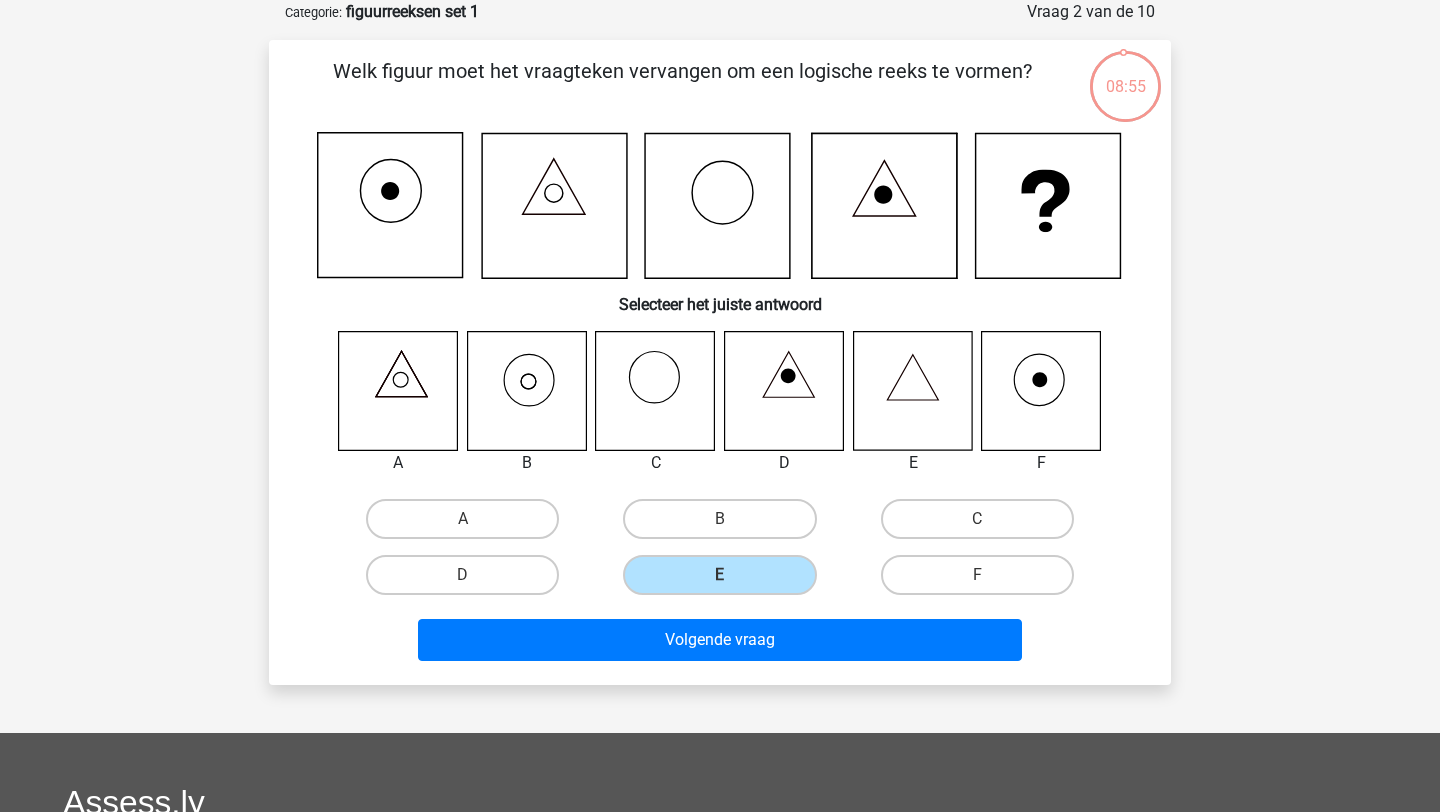 click on "Welk figuur moet het vraagteken vervangen om een logische reeks te vormen?
Selecteer het juiste antwoord
A
B" at bounding box center (720, 362) 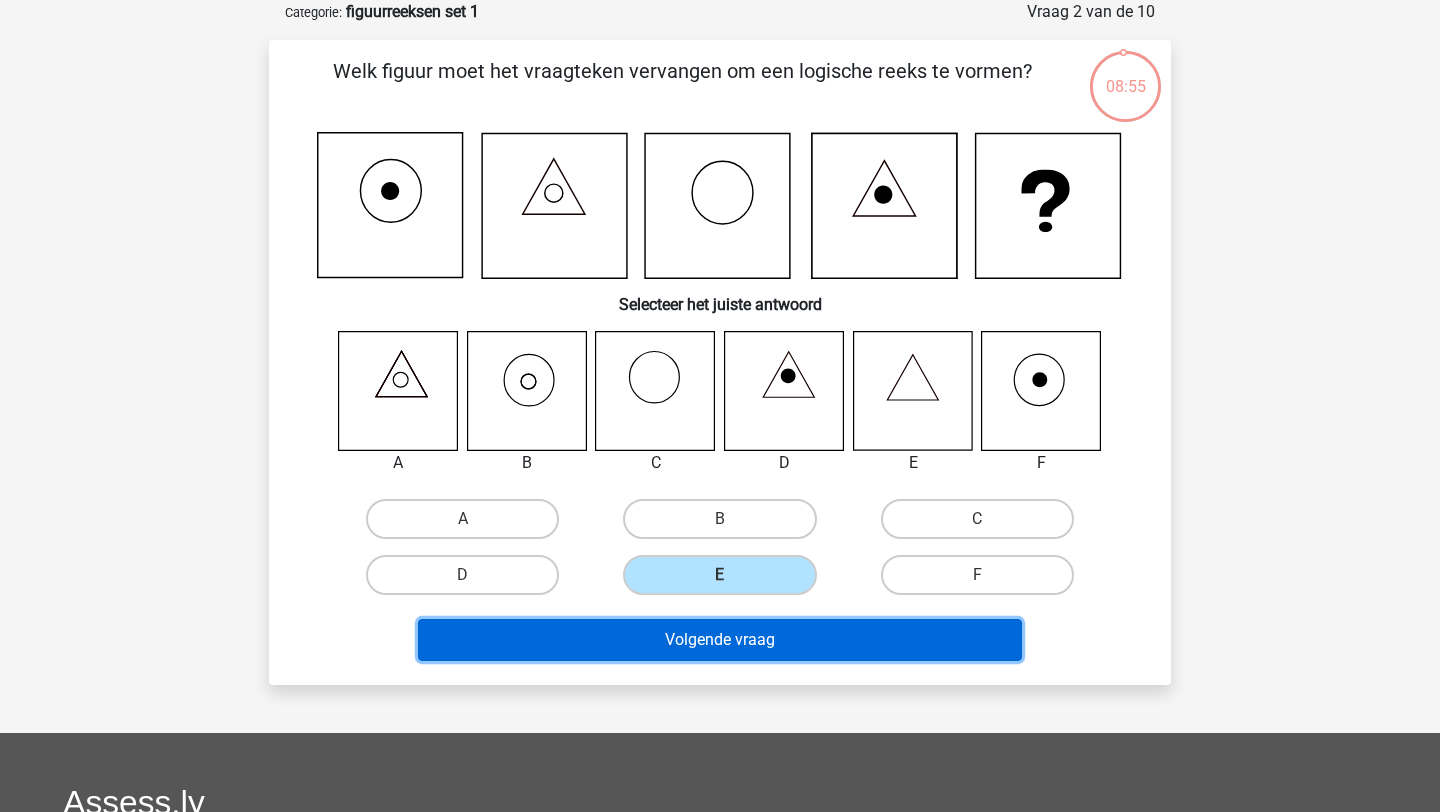 click on "Volgende vraag" at bounding box center [720, 640] 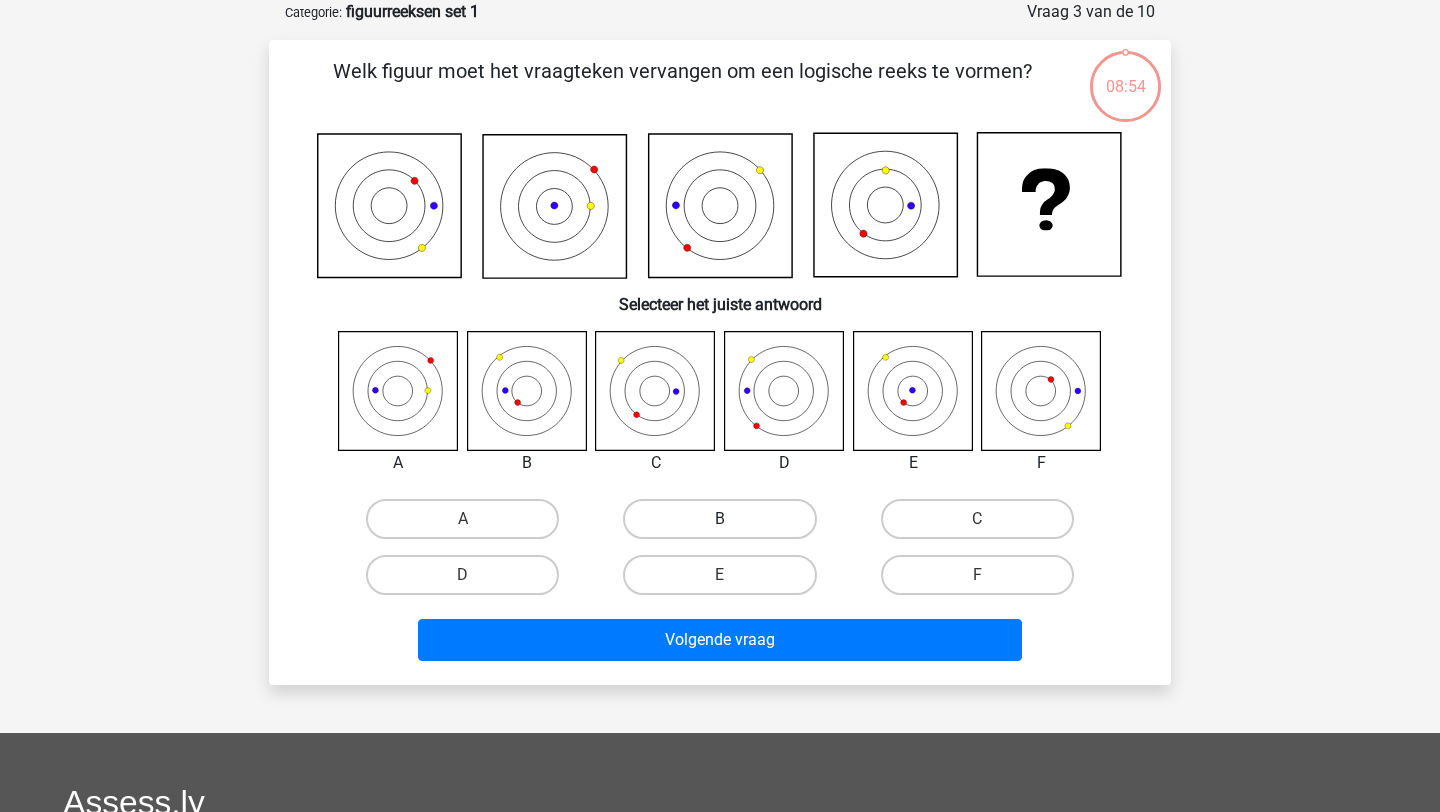click on "B" at bounding box center [719, 519] 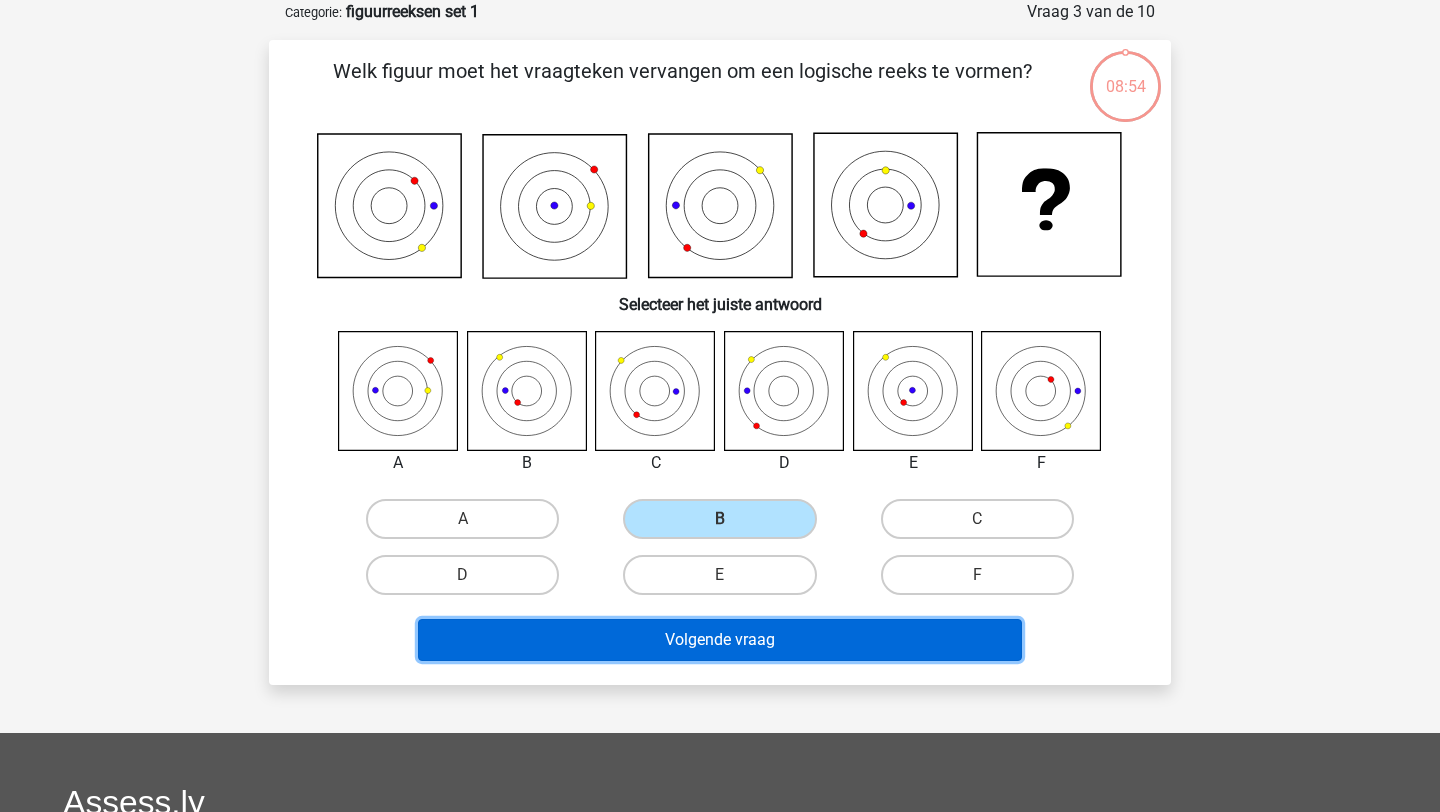 click on "Volgende vraag" at bounding box center (720, 640) 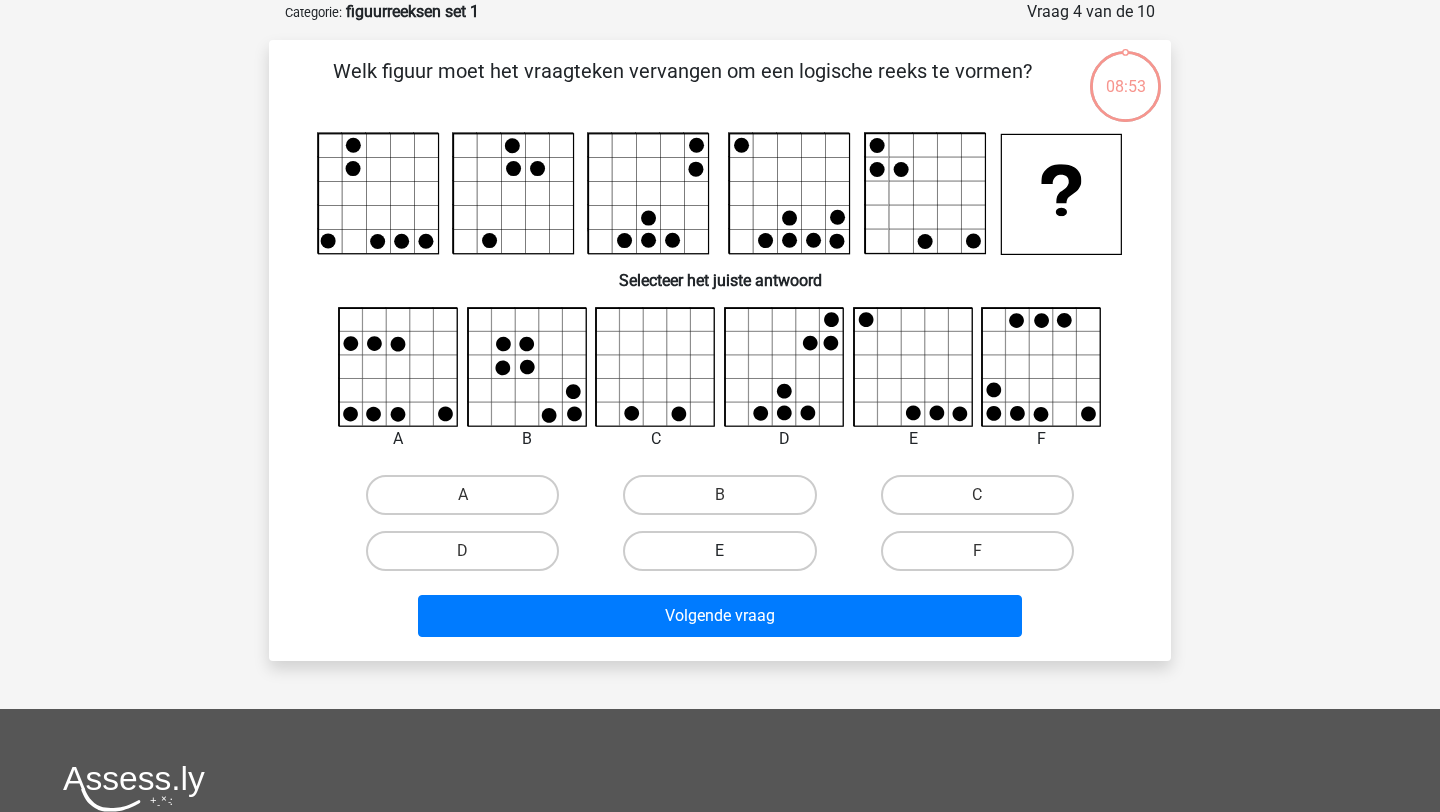 click on "E" at bounding box center [719, 551] 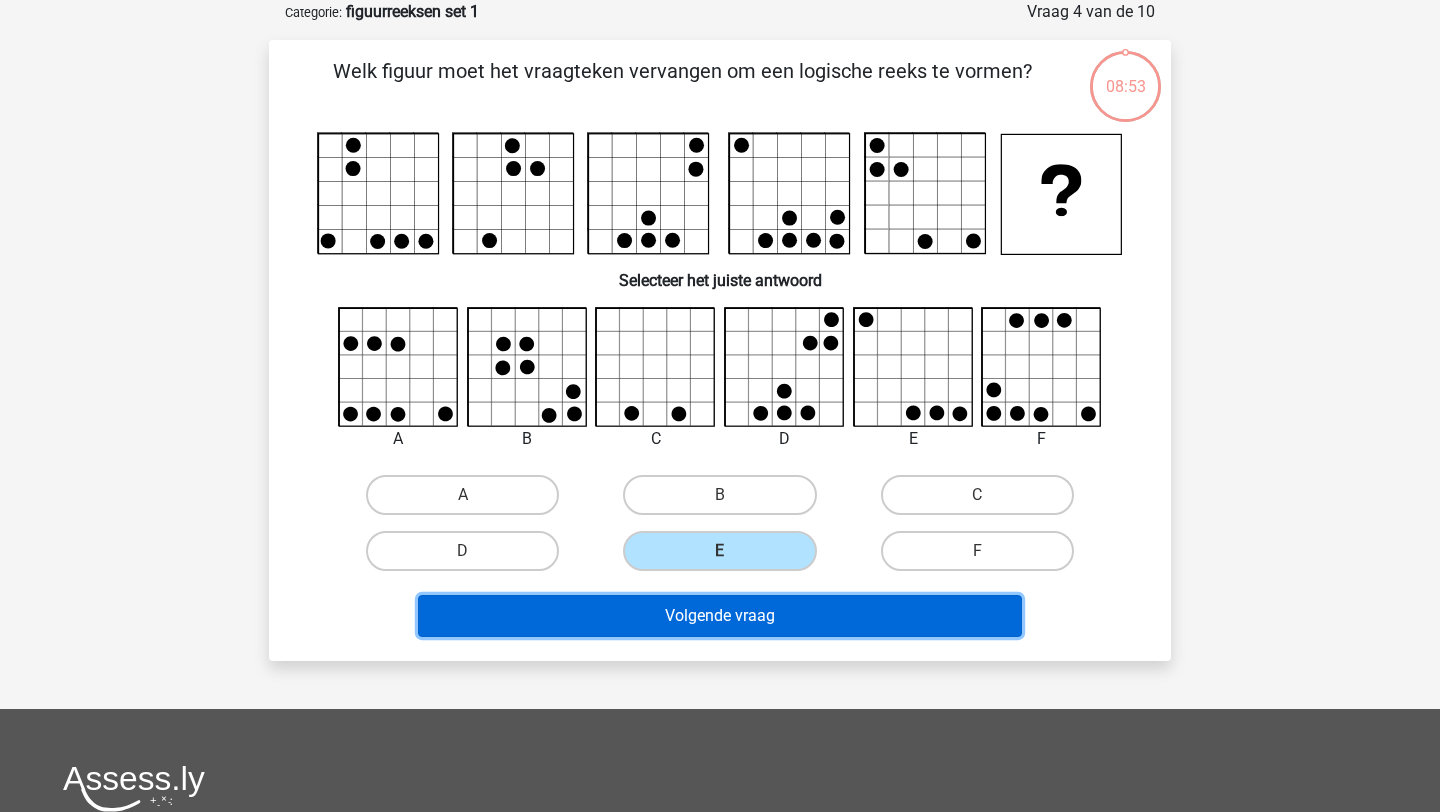 click on "Volgende vraag" at bounding box center (720, 616) 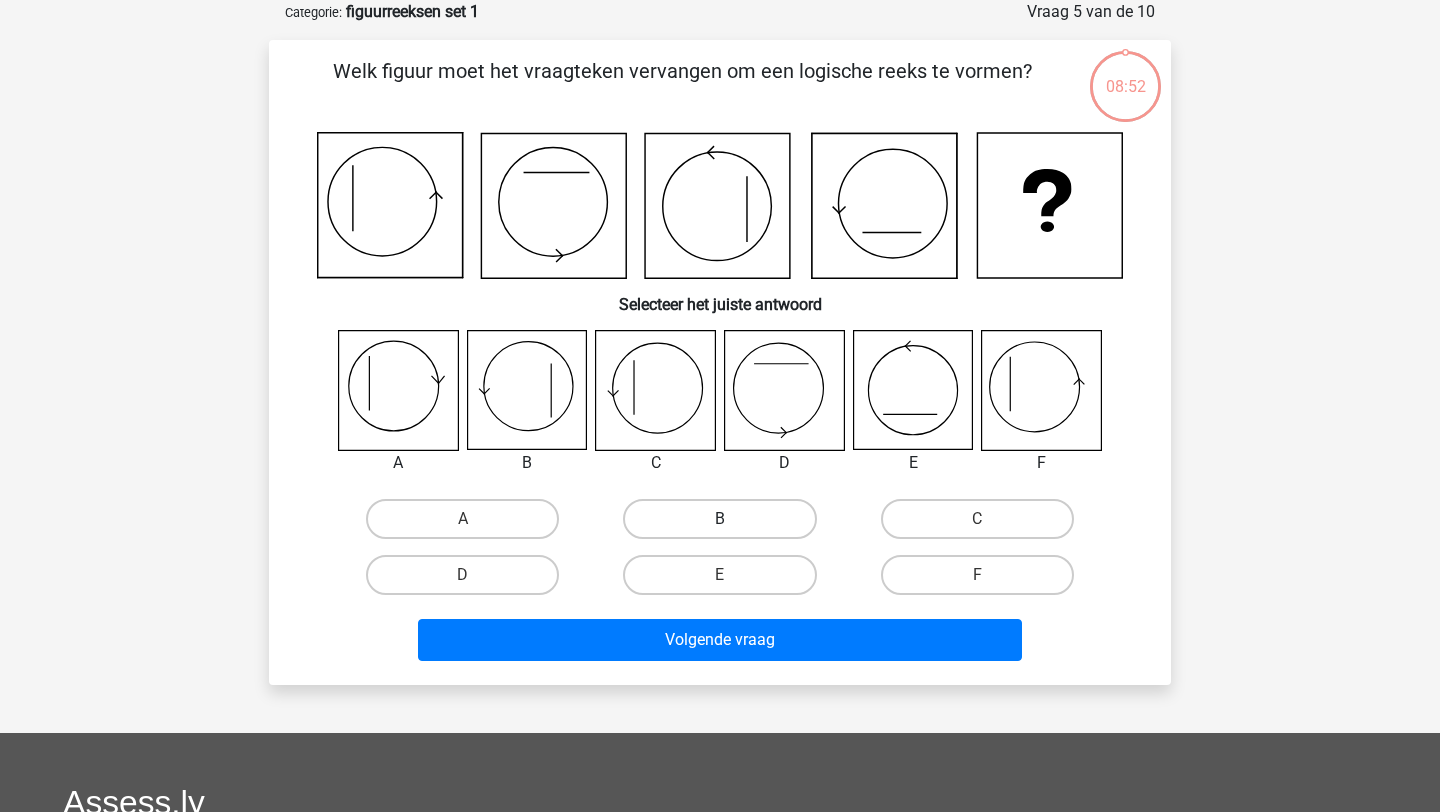 click on "B" at bounding box center (719, 519) 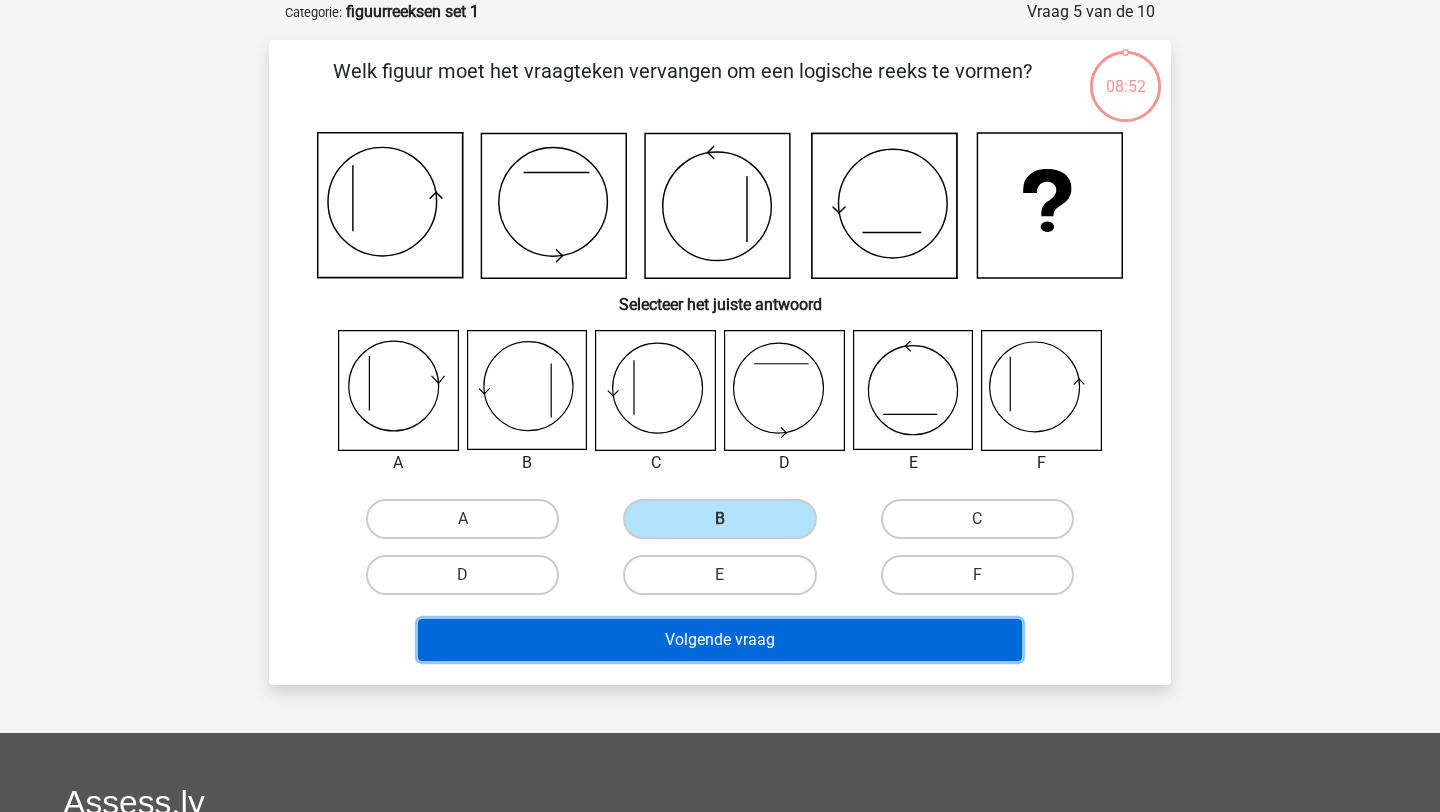 click on "Volgende vraag" at bounding box center (720, 640) 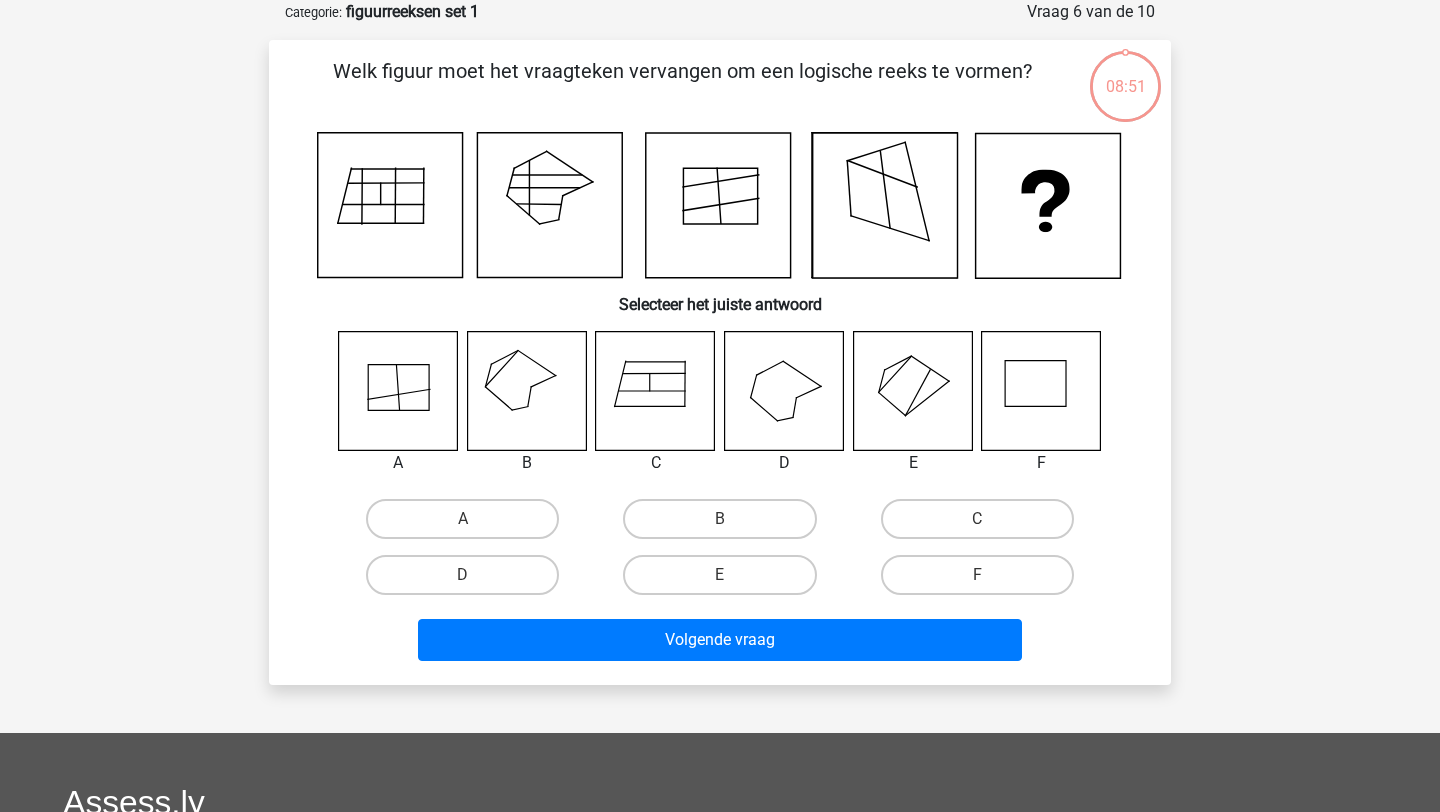 click on "C" at bounding box center [977, 519] 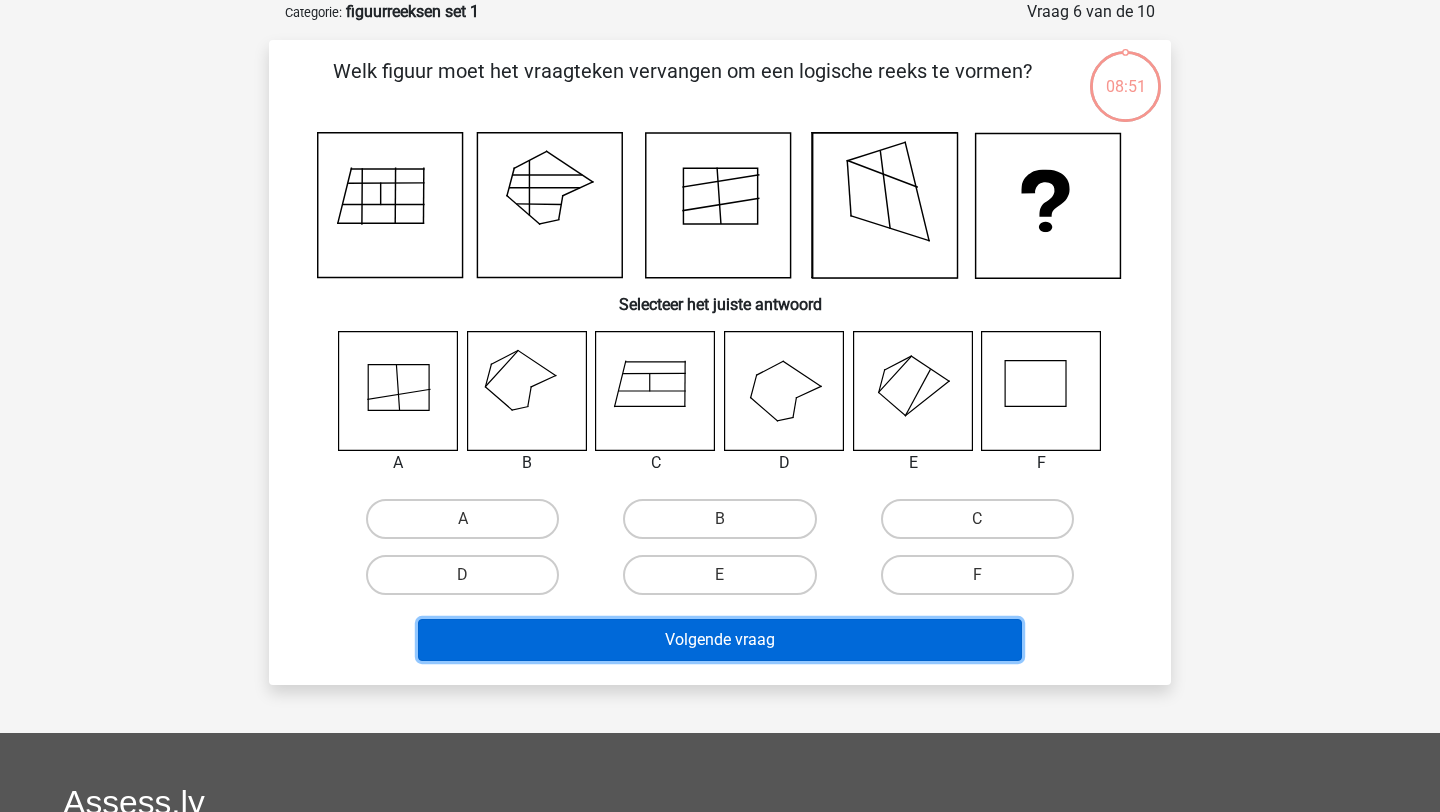 click on "Volgende vraag" at bounding box center (720, 640) 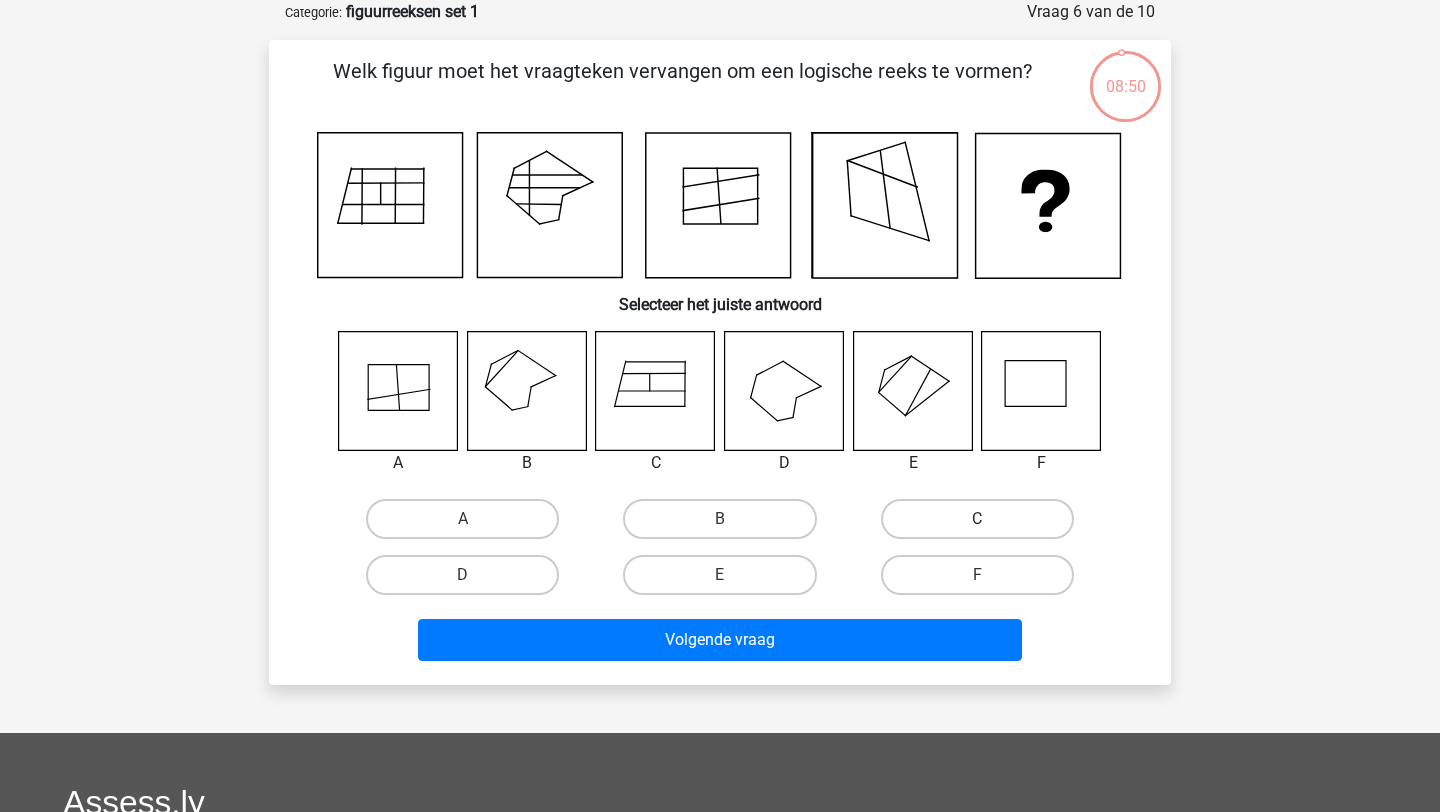 click on "C" at bounding box center [977, 519] 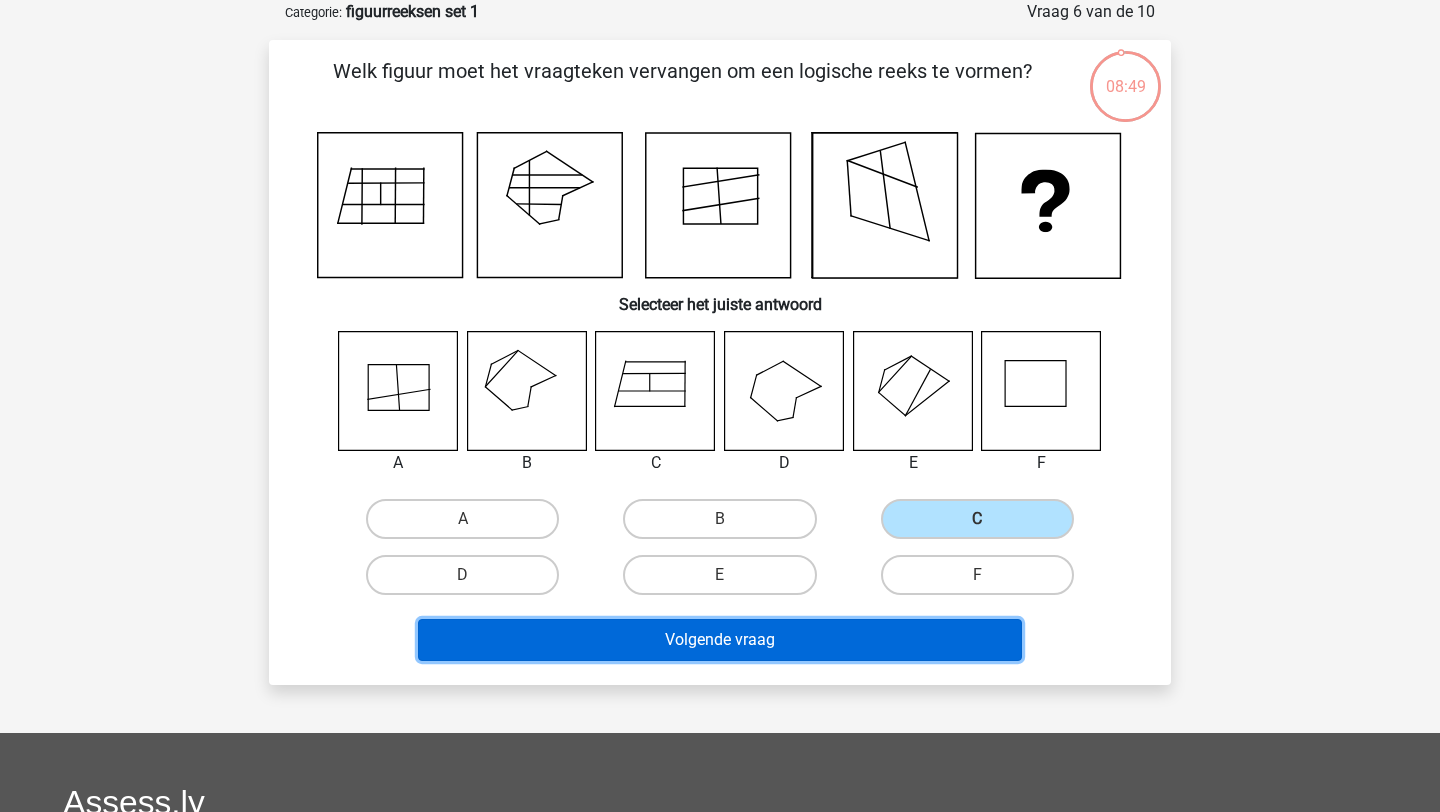 click on "Volgende vraag" at bounding box center (720, 640) 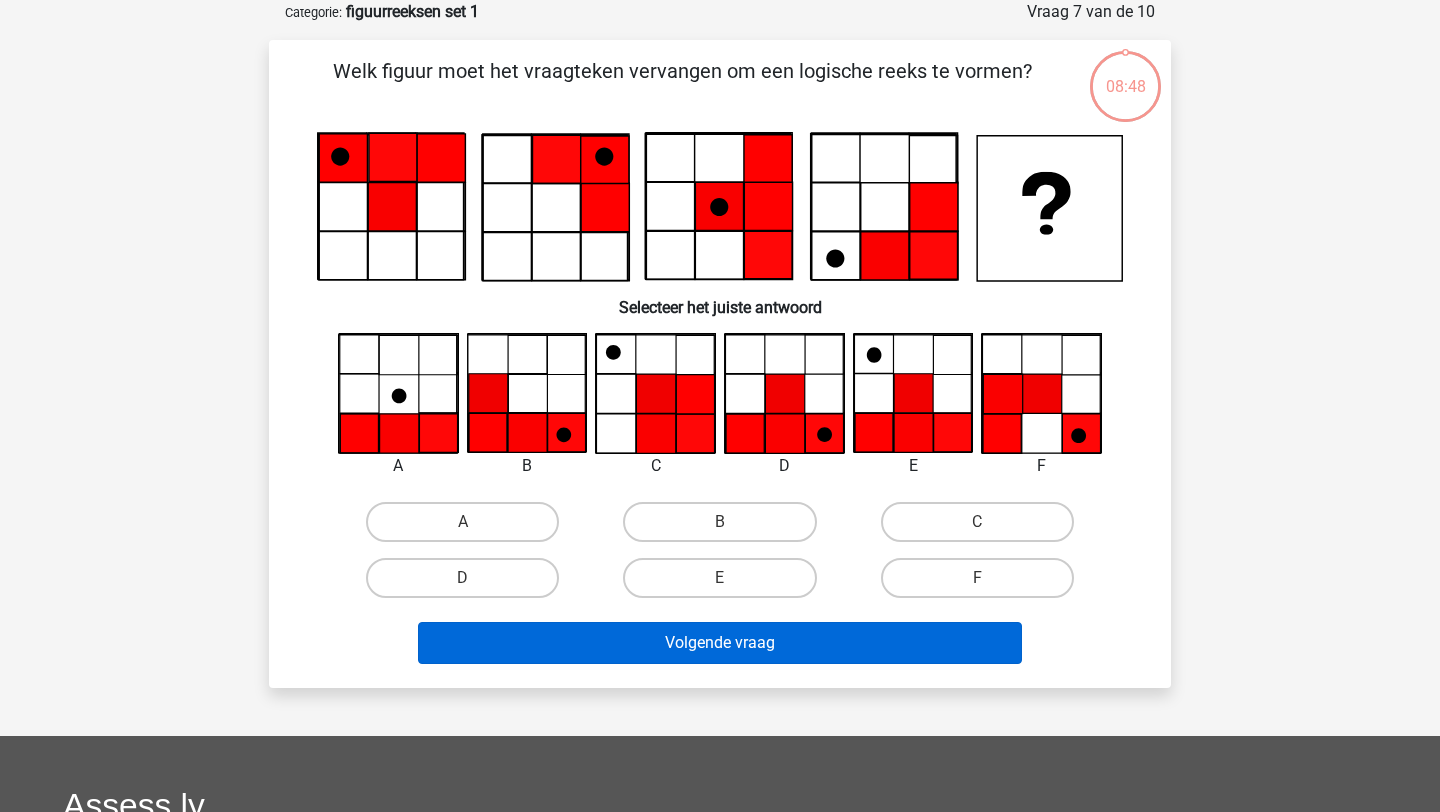 scroll, scrollTop: 0, scrollLeft: 0, axis: both 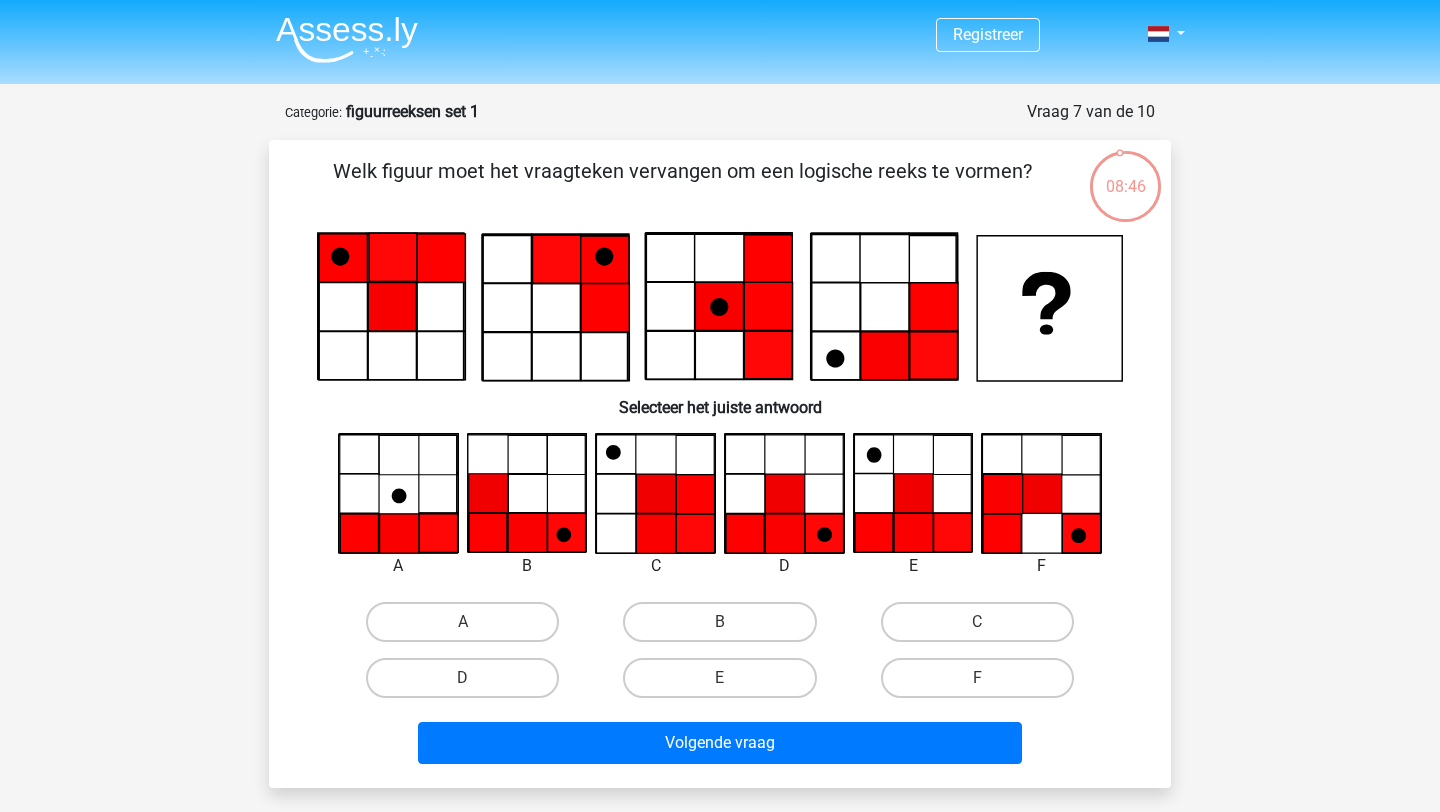 click at bounding box center [347, 39] 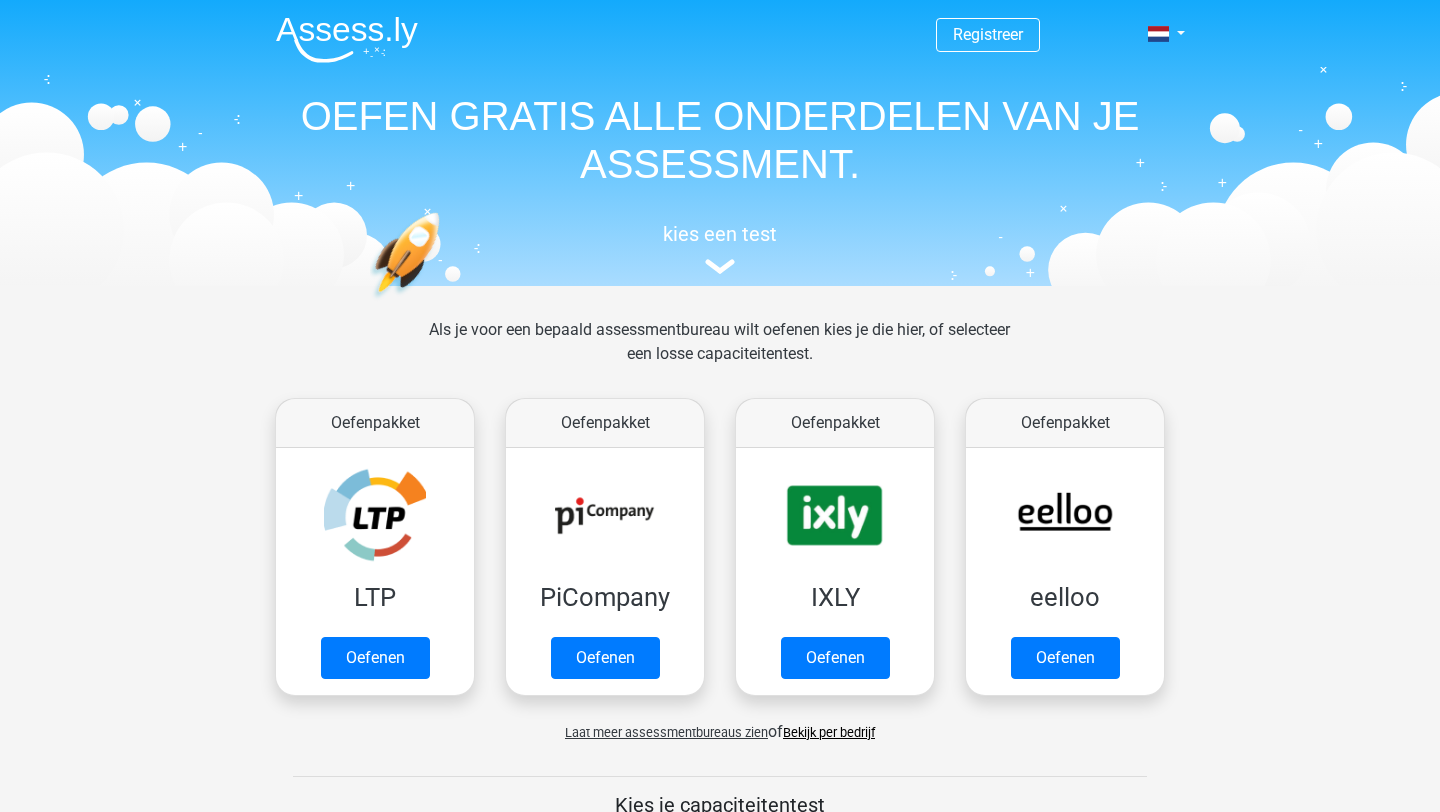 scroll, scrollTop: 0, scrollLeft: 0, axis: both 